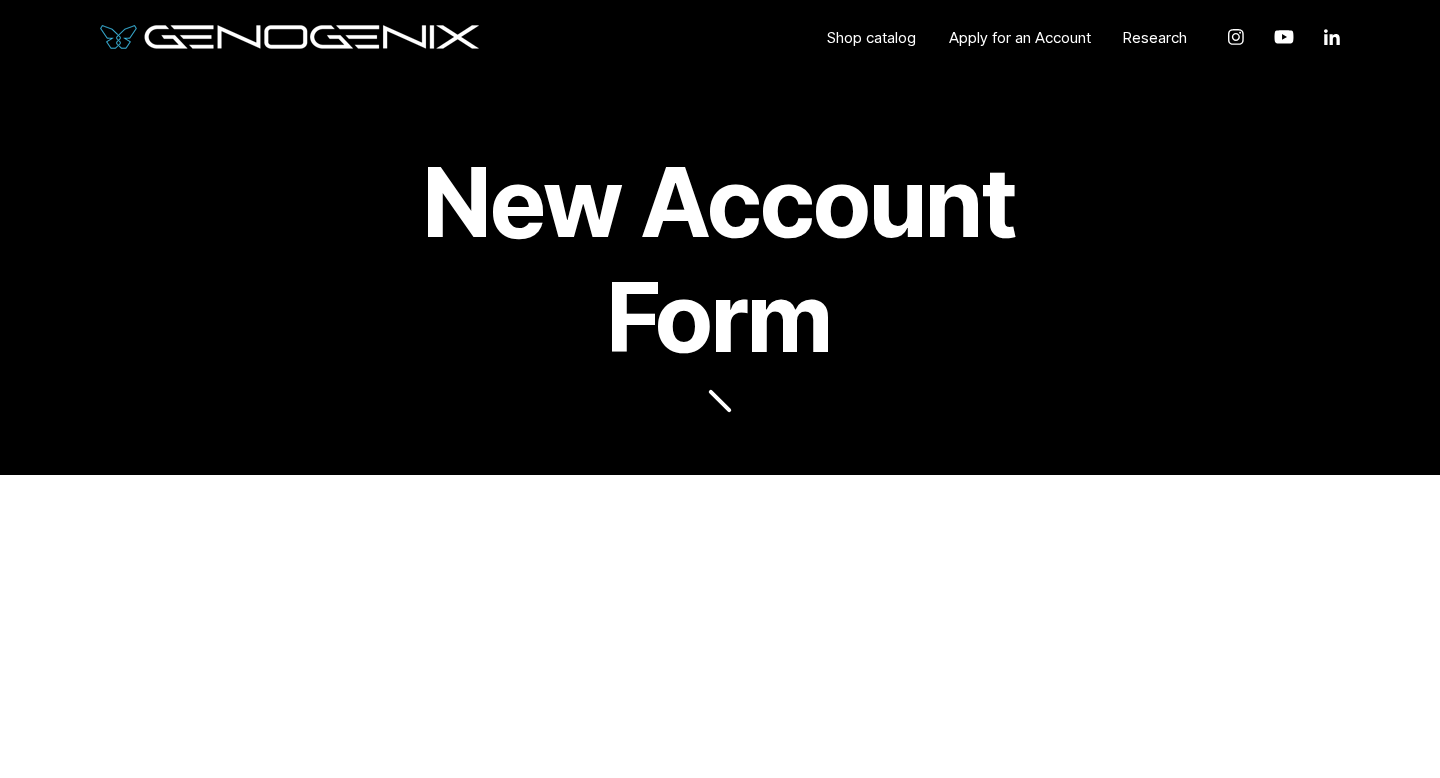 scroll, scrollTop: 413, scrollLeft: 0, axis: vertical 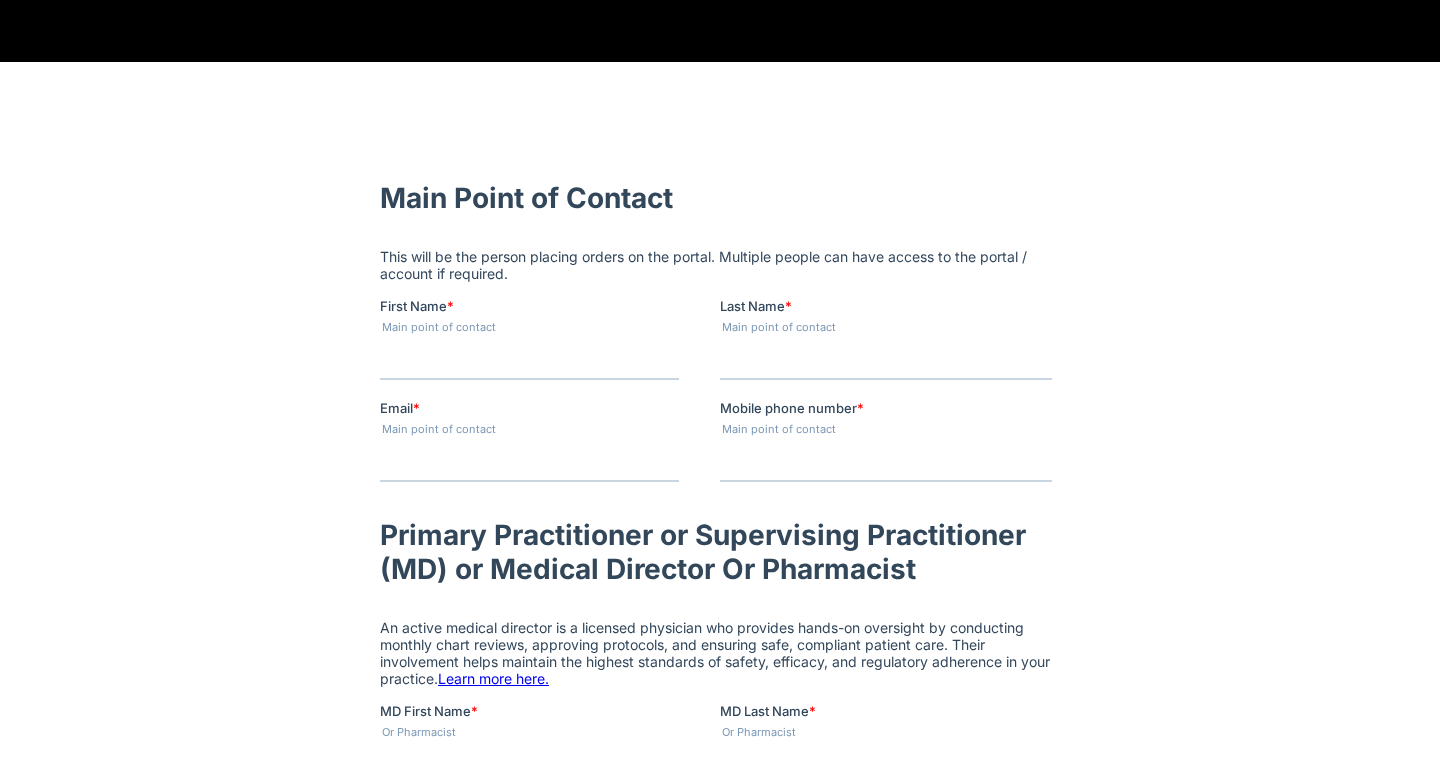 click on "First Name * Main point of contact" at bounding box center [550, 337] 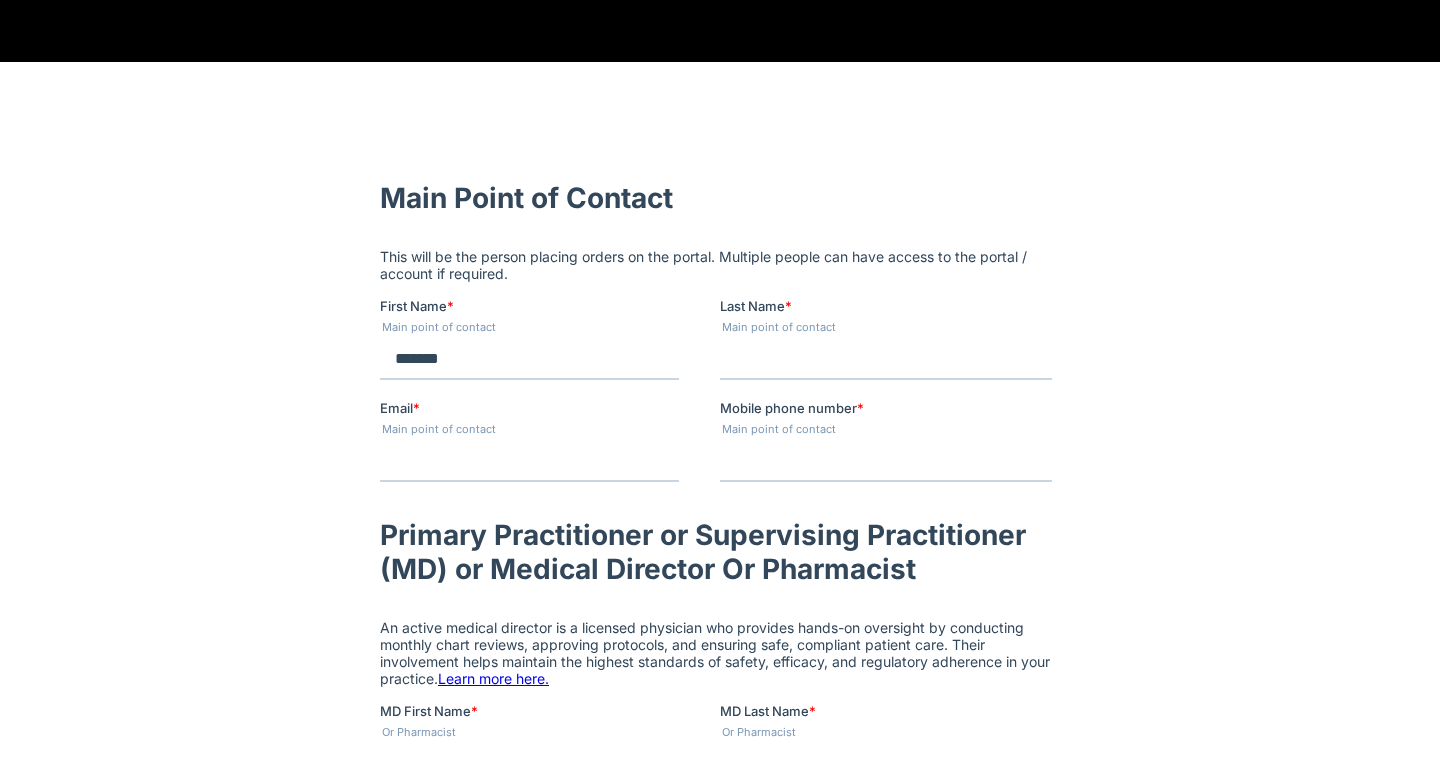 type on "**********" 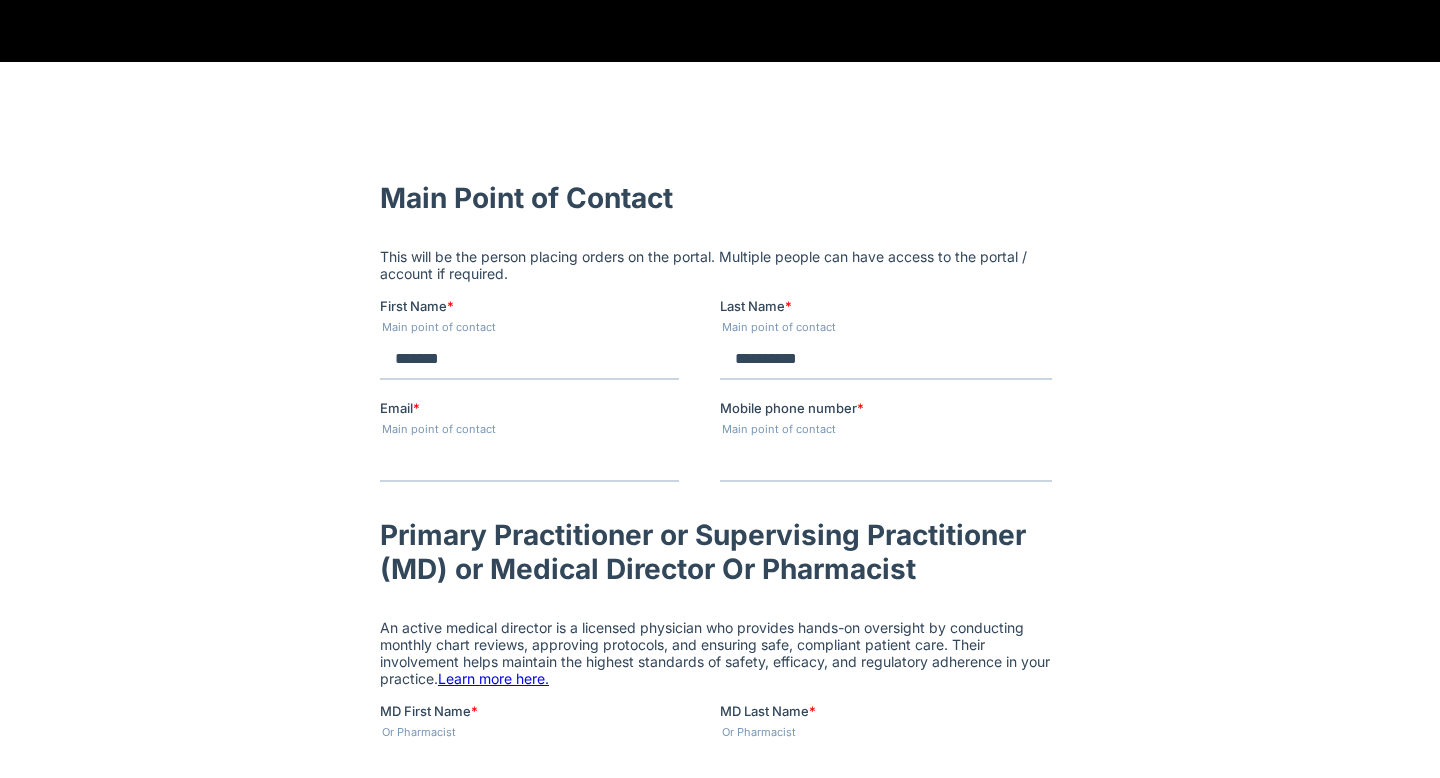 type on "**********" 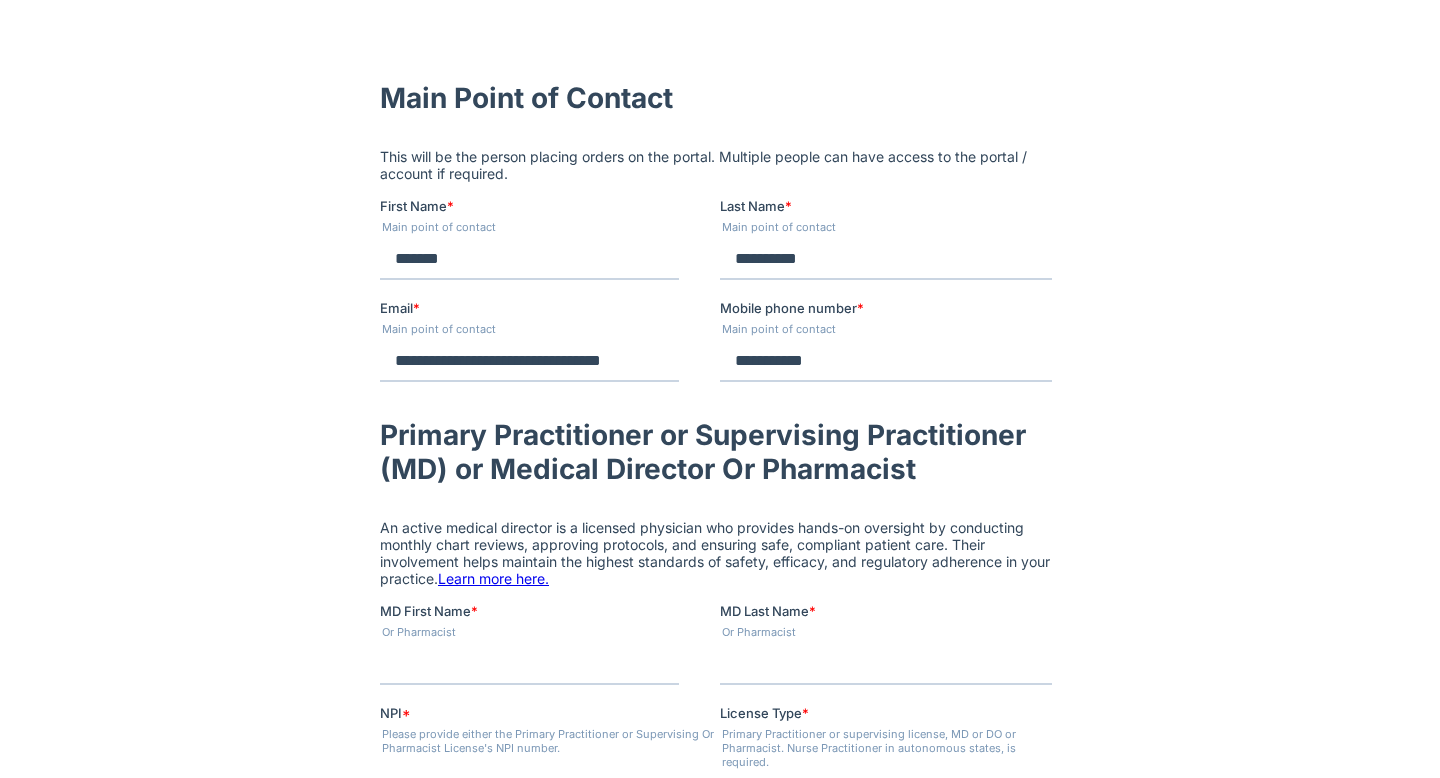 scroll, scrollTop: 525, scrollLeft: 0, axis: vertical 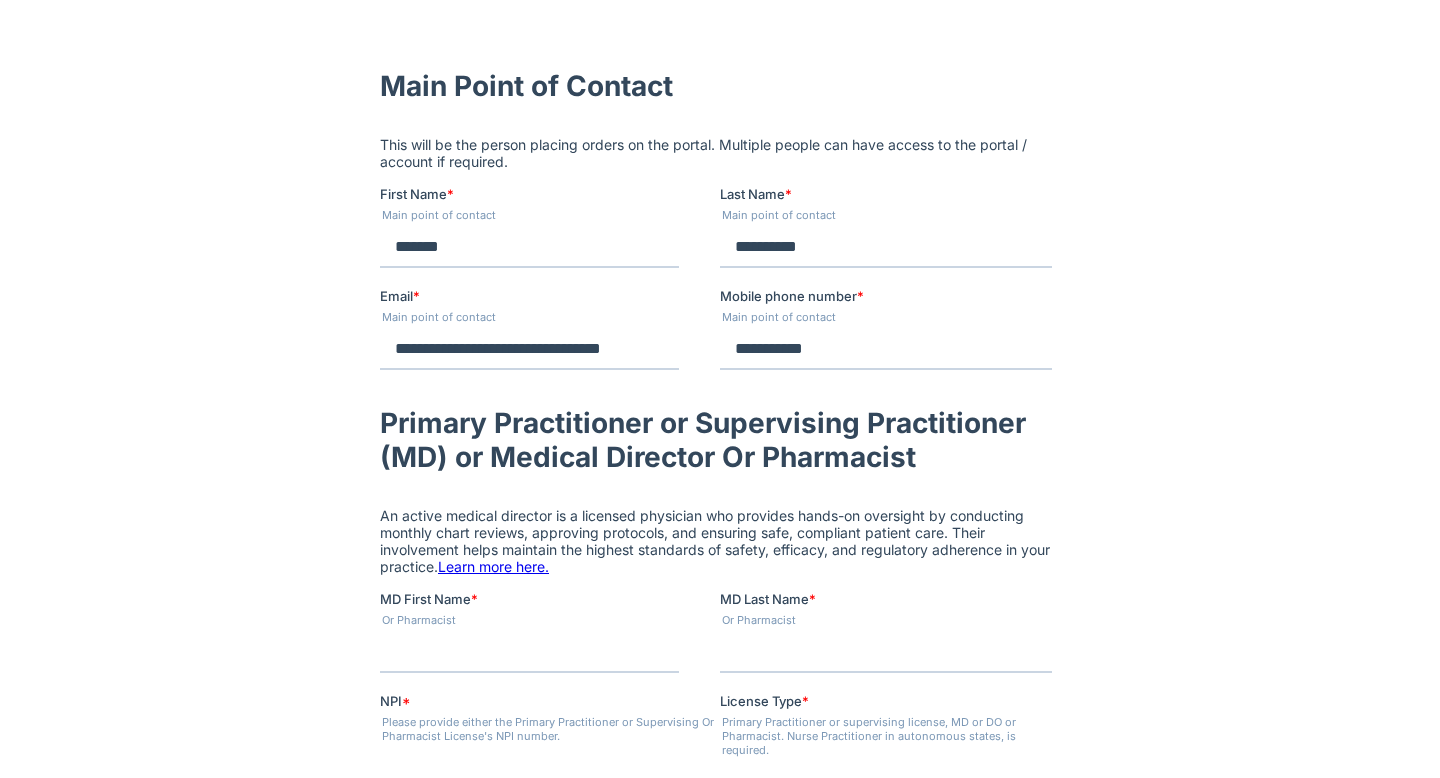 click on "**********" at bounding box center [886, 349] 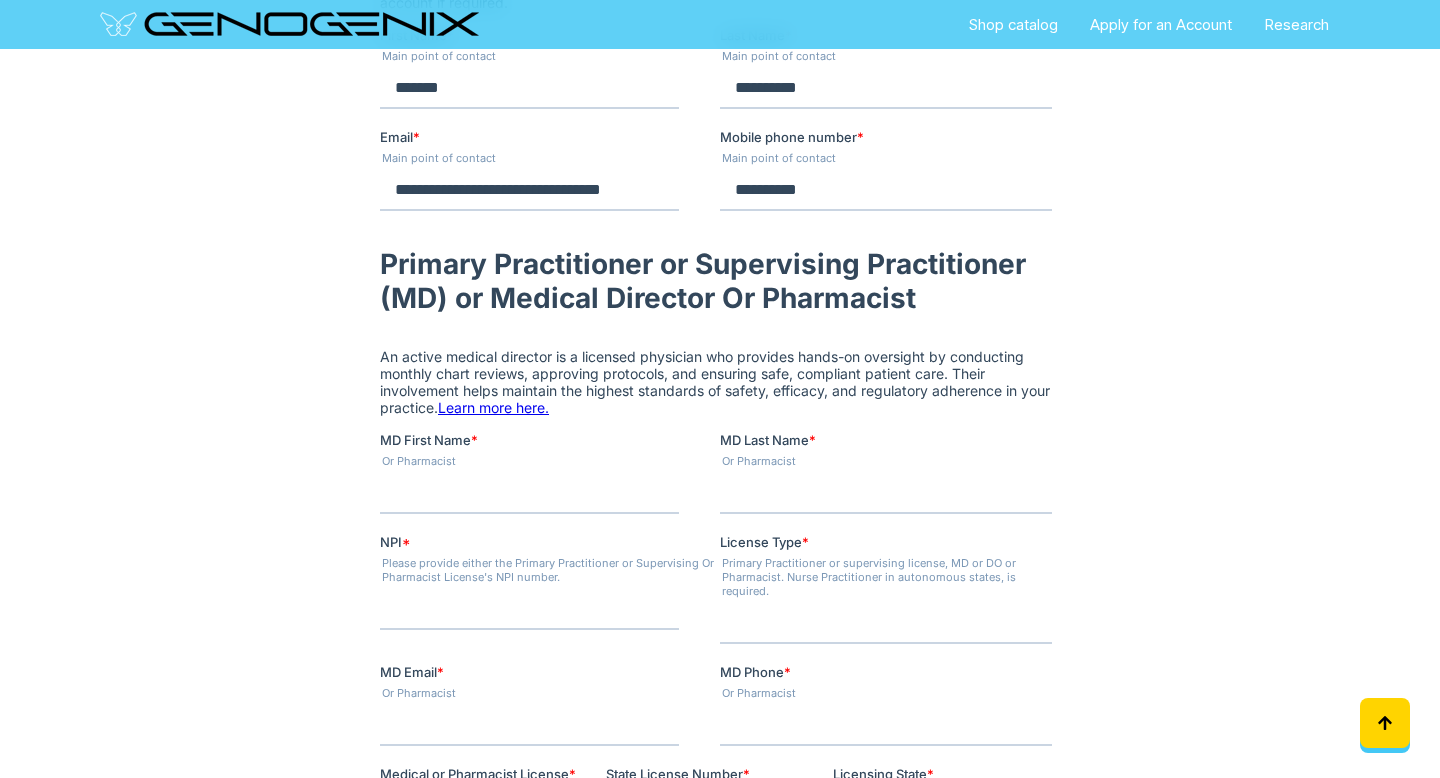 scroll, scrollTop: 690, scrollLeft: 0, axis: vertical 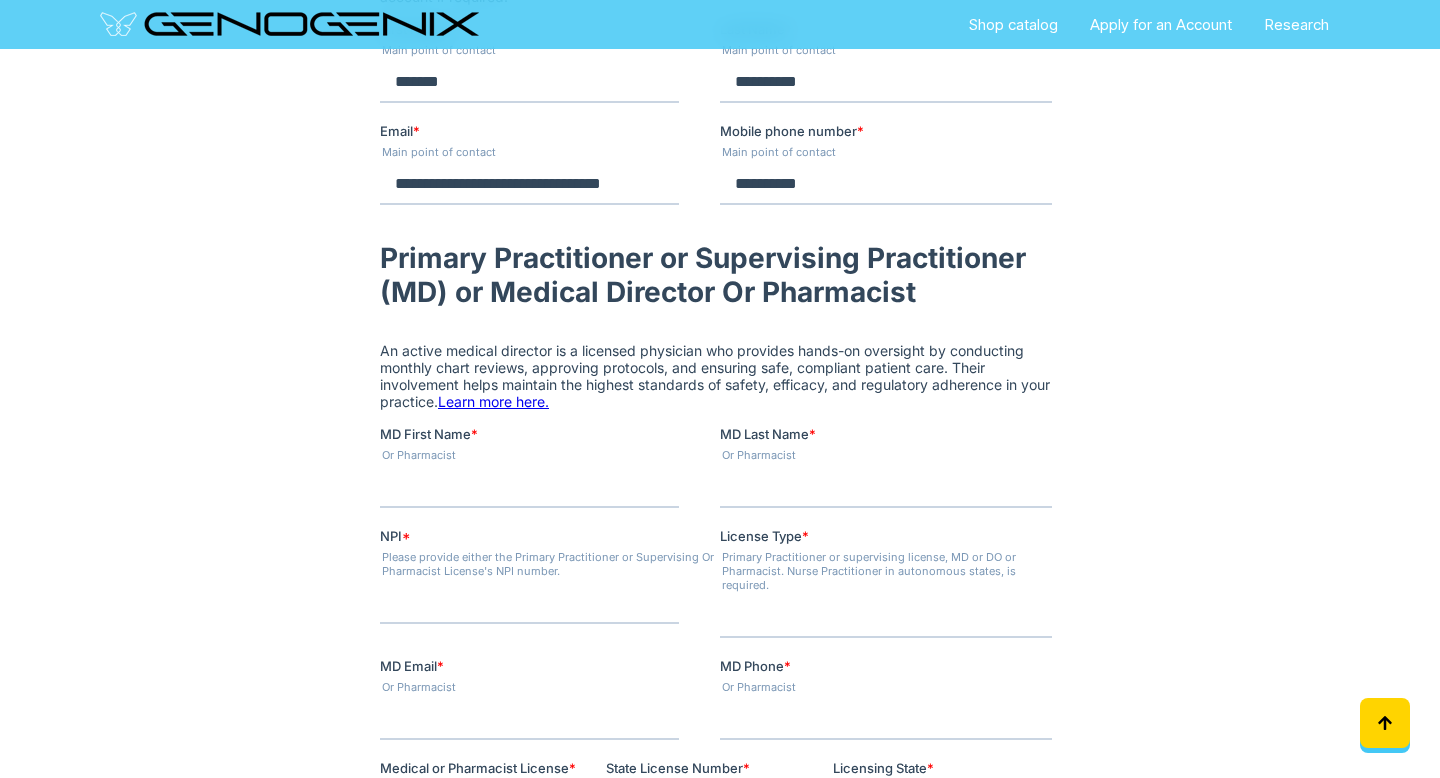 type on "**********" 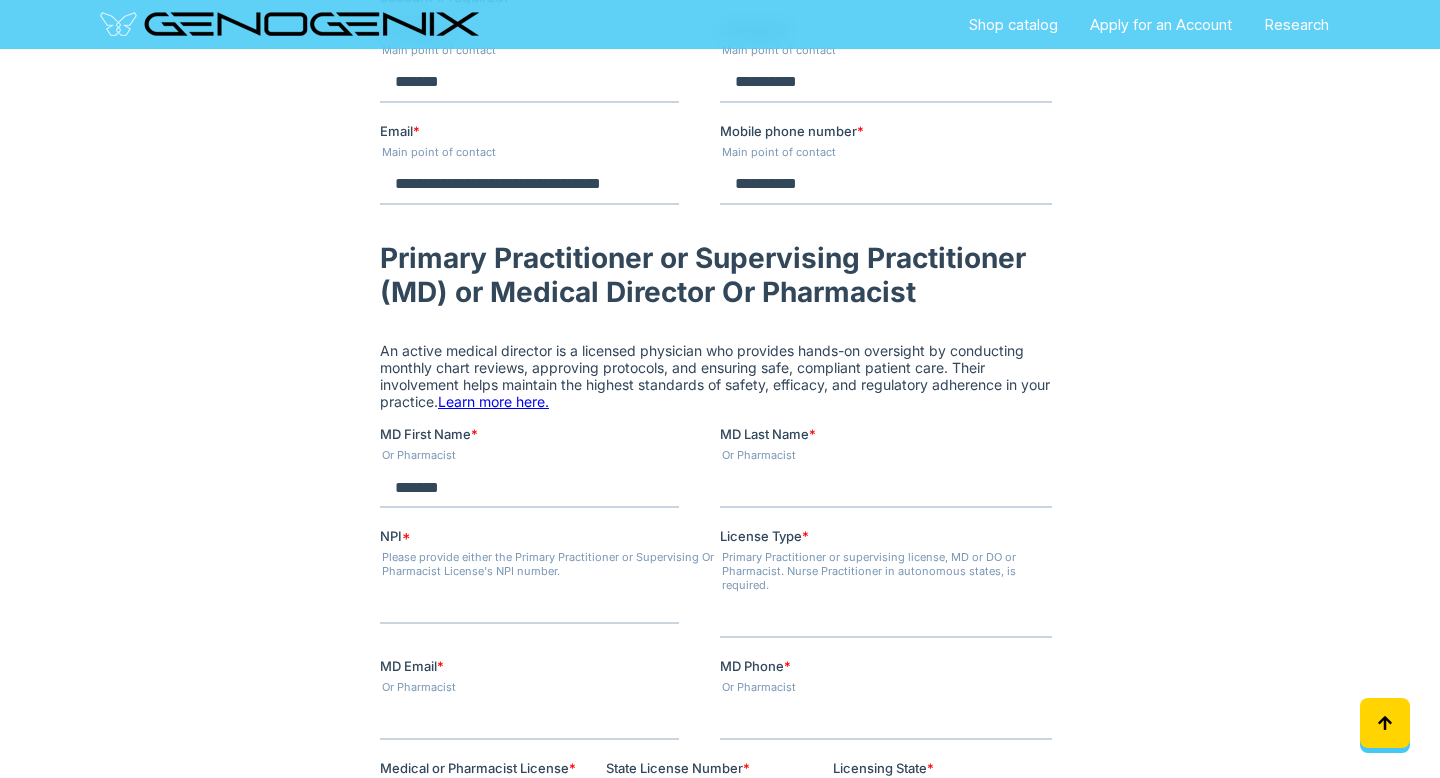 type on "*****" 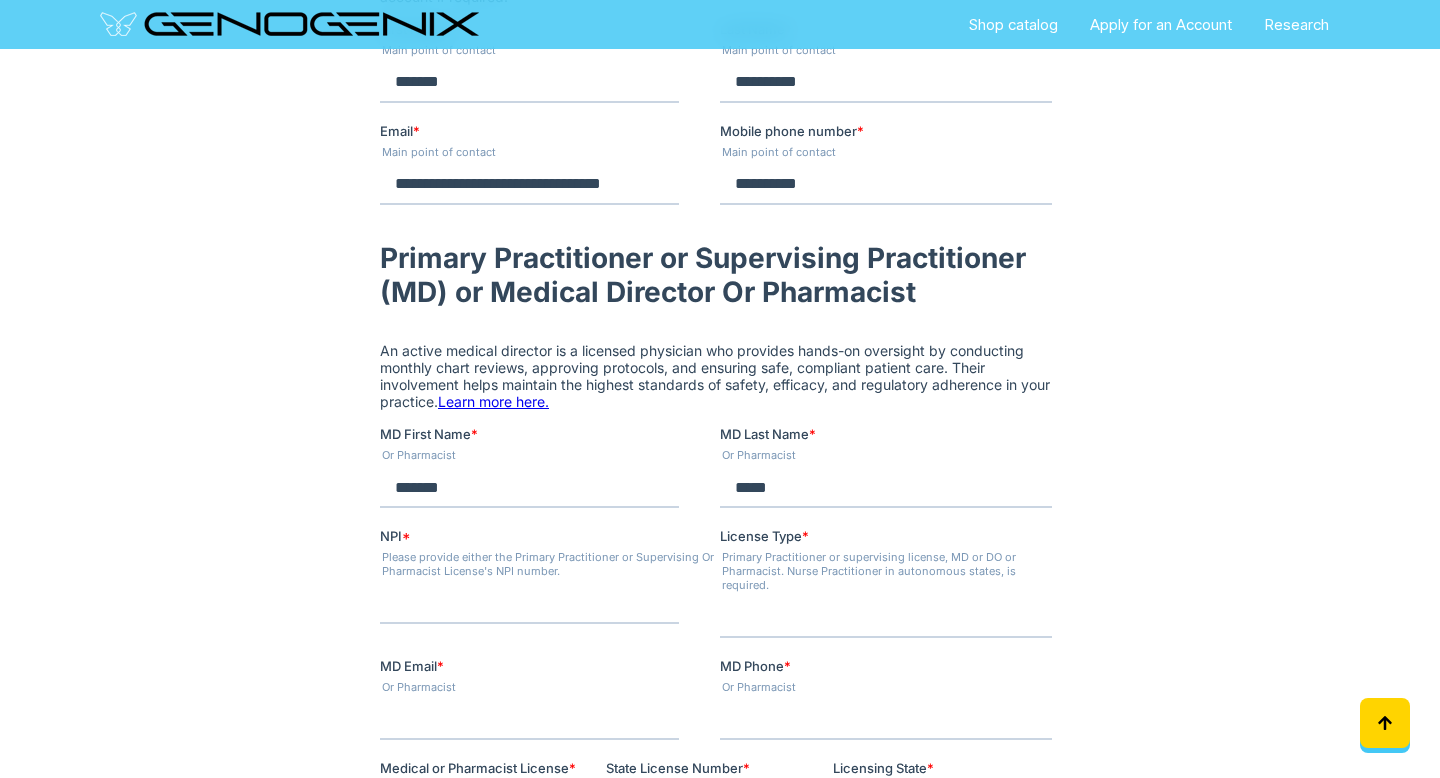 type on "**********" 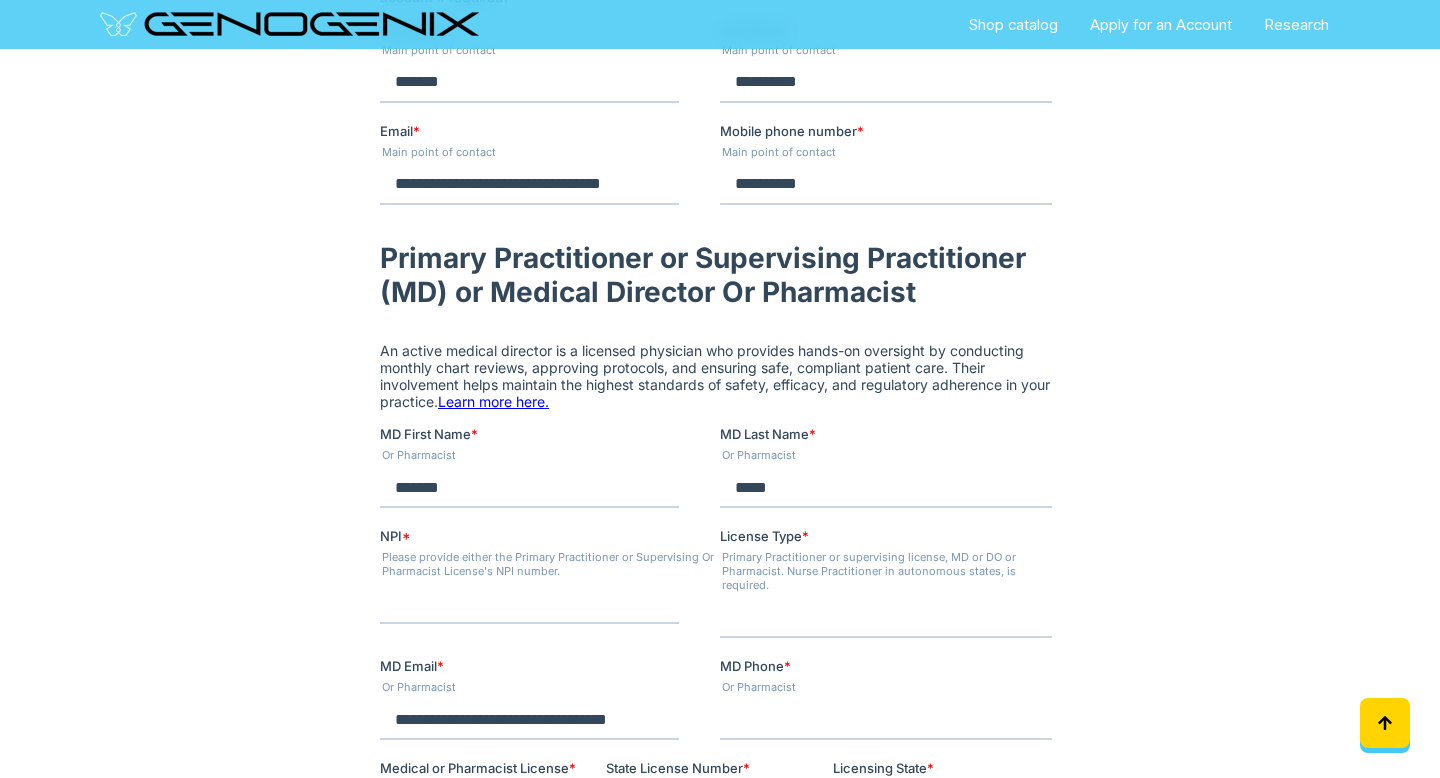 type on "**********" 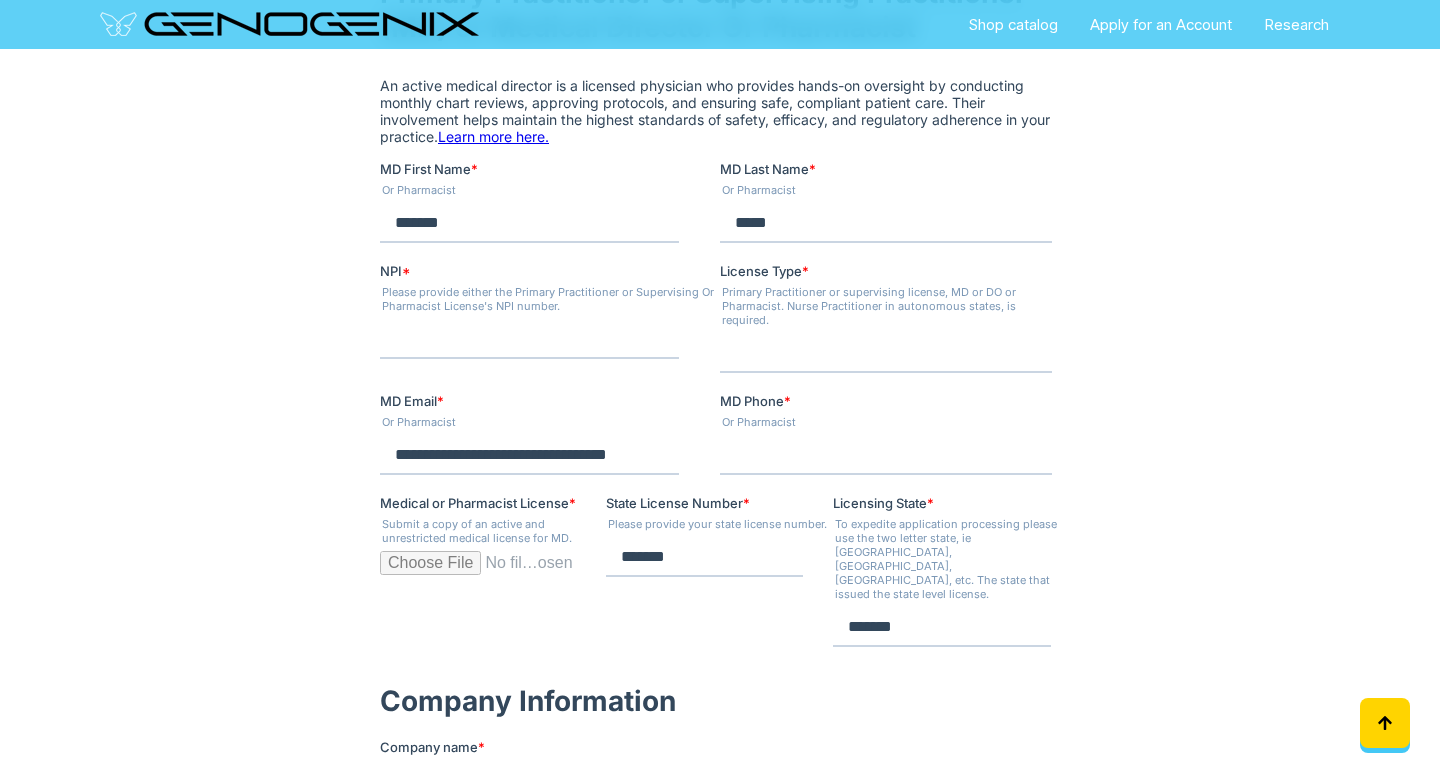 scroll, scrollTop: 959, scrollLeft: 0, axis: vertical 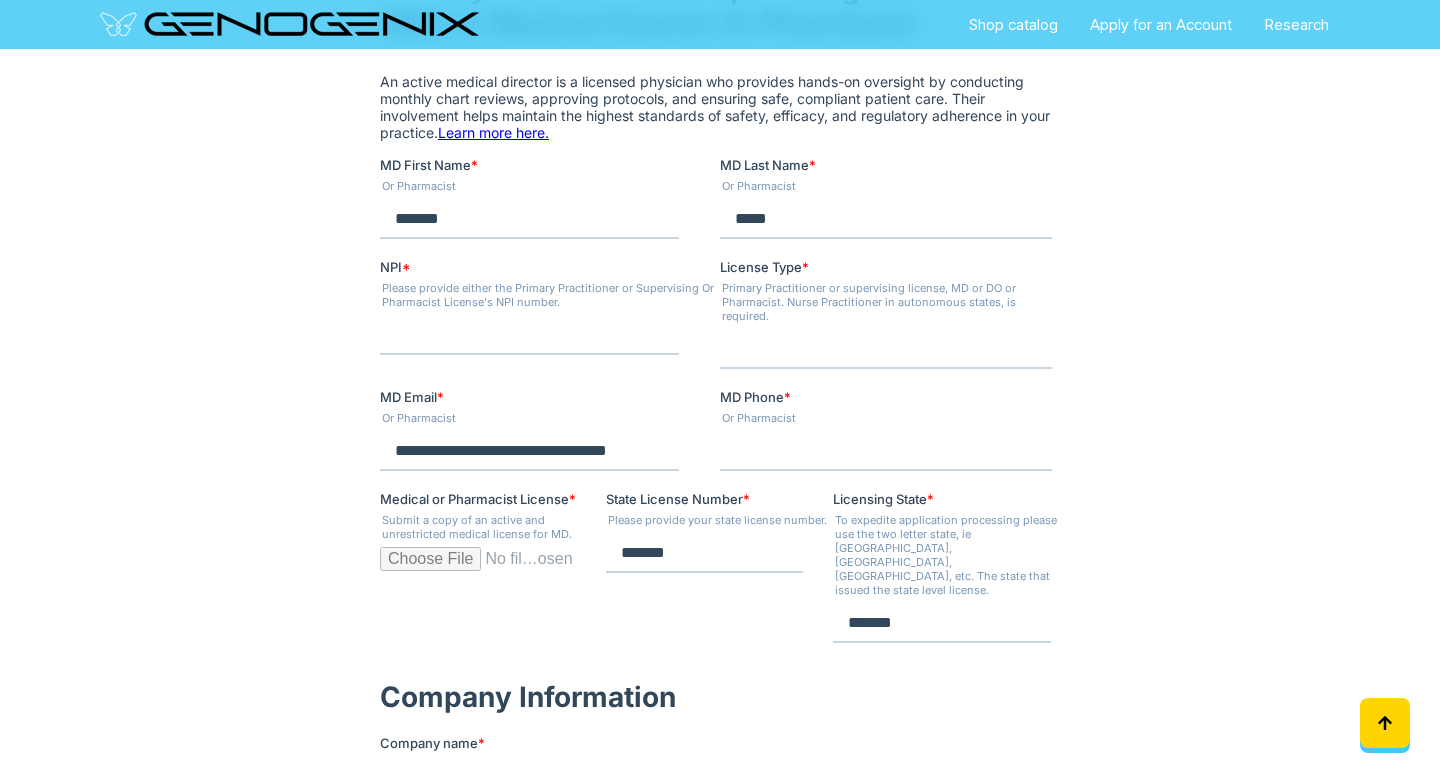 paste on "*********" 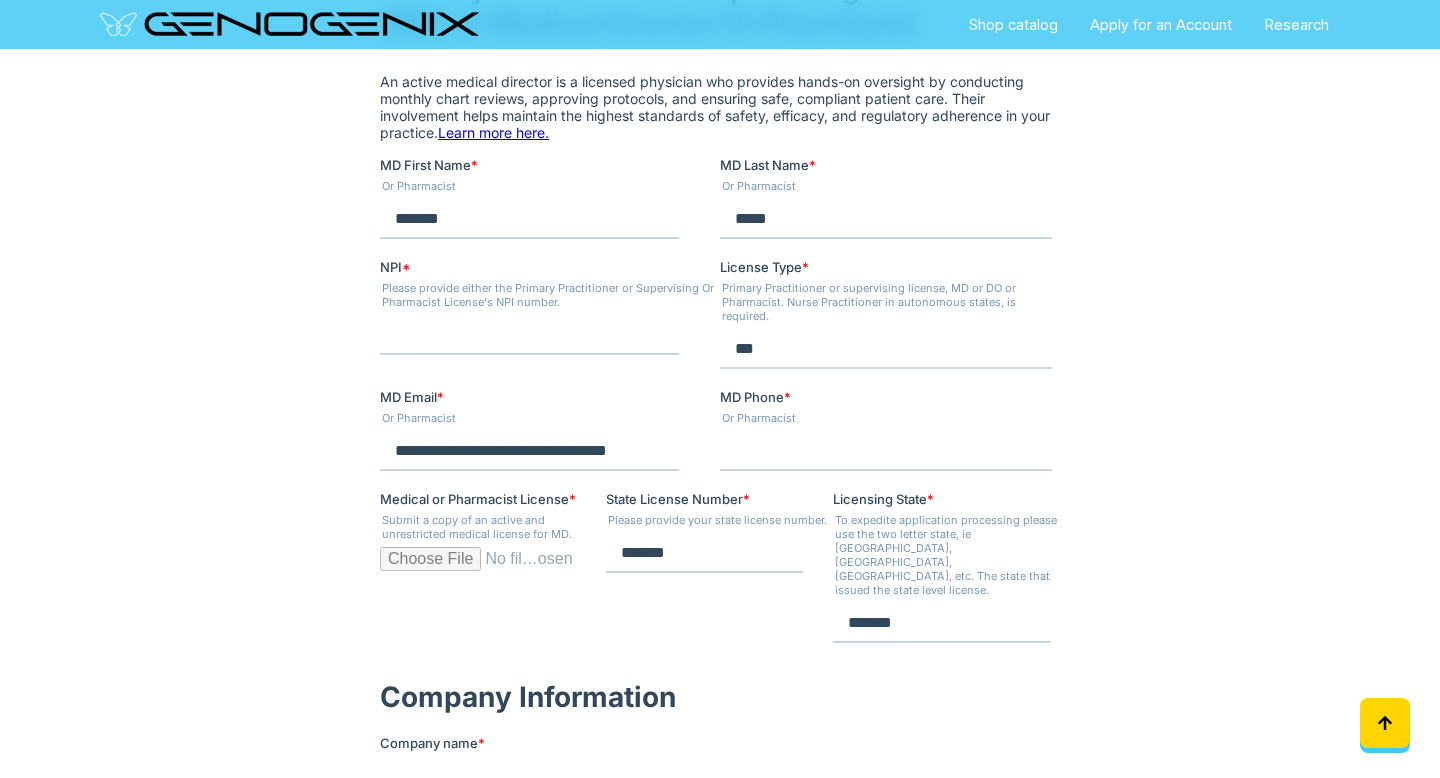 type on "***" 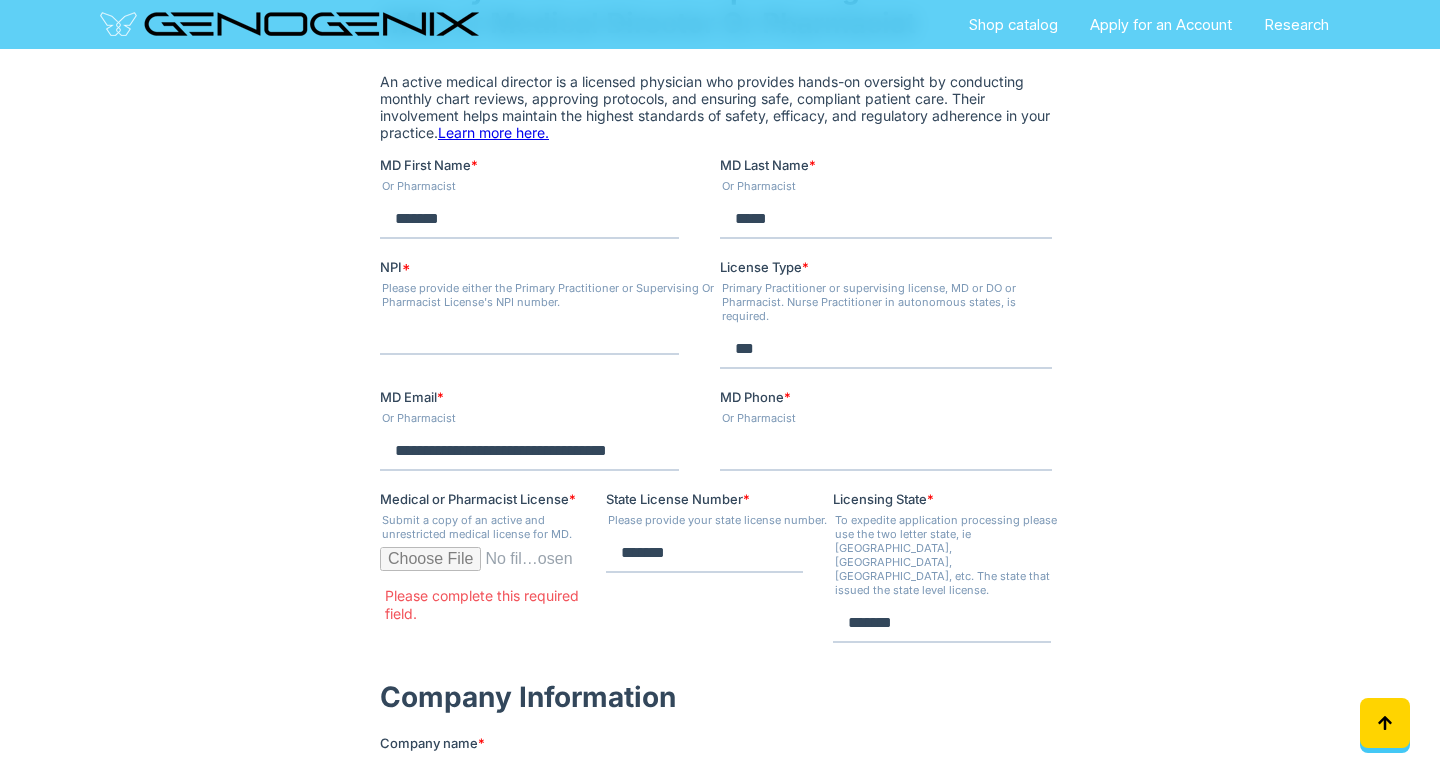 type on "**********" 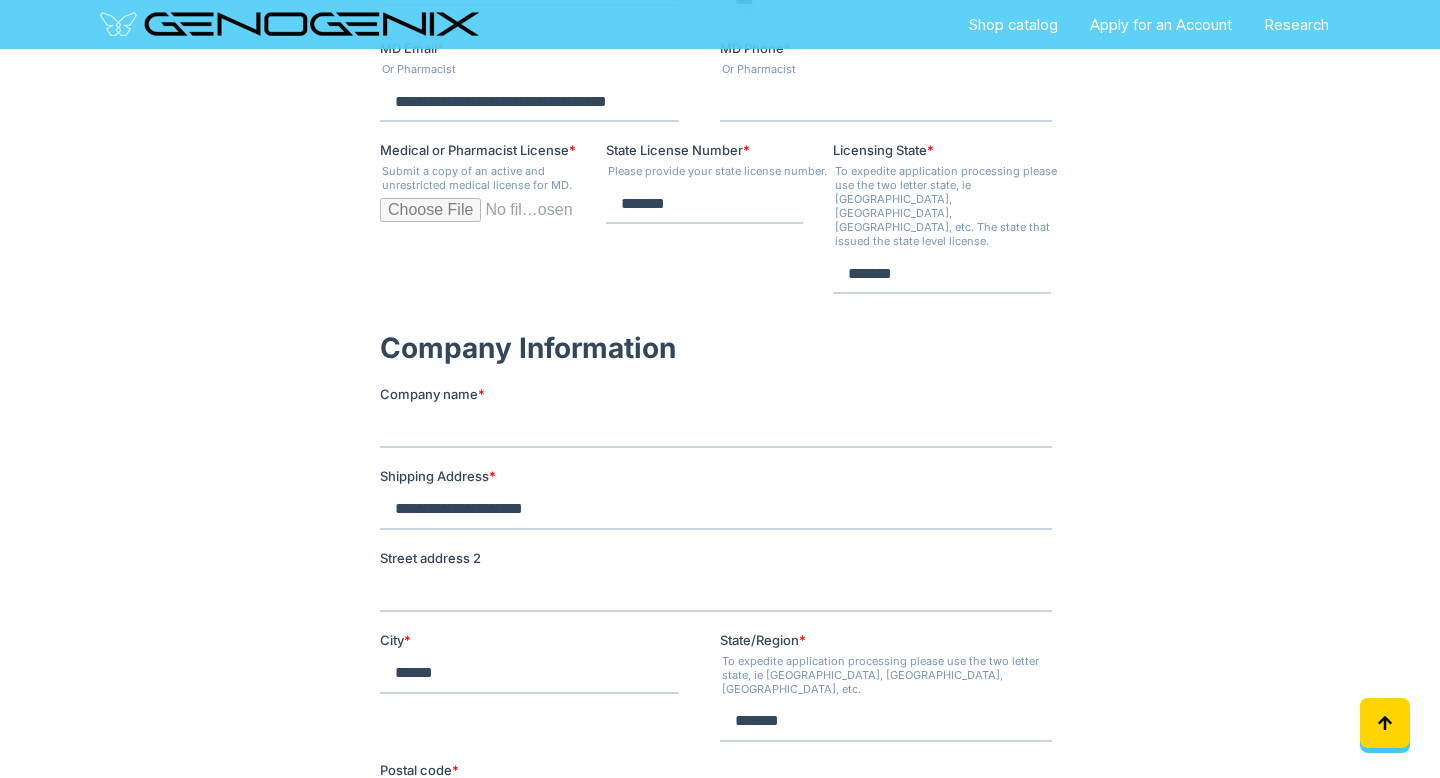 scroll, scrollTop: 1320, scrollLeft: 0, axis: vertical 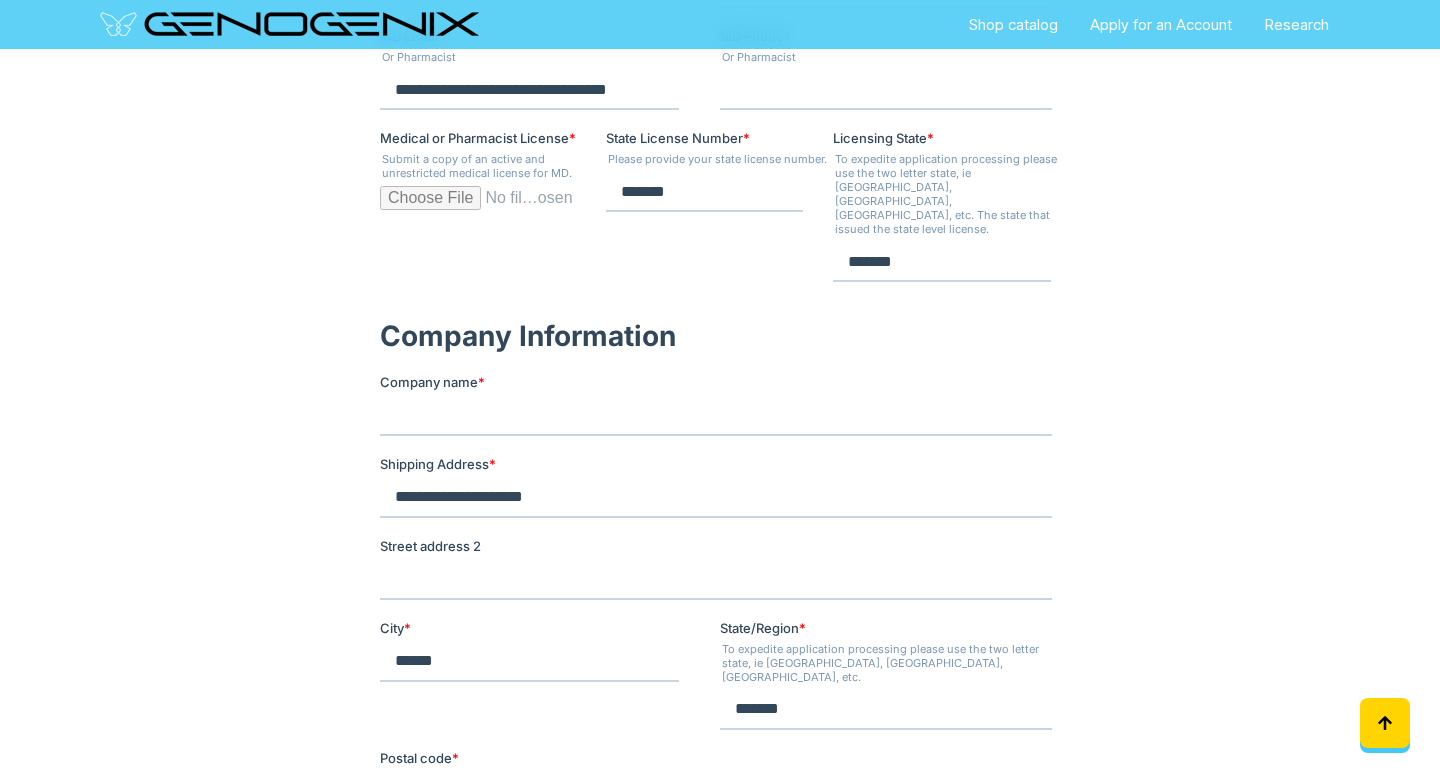 click on "Company name *" at bounding box center (716, 416) 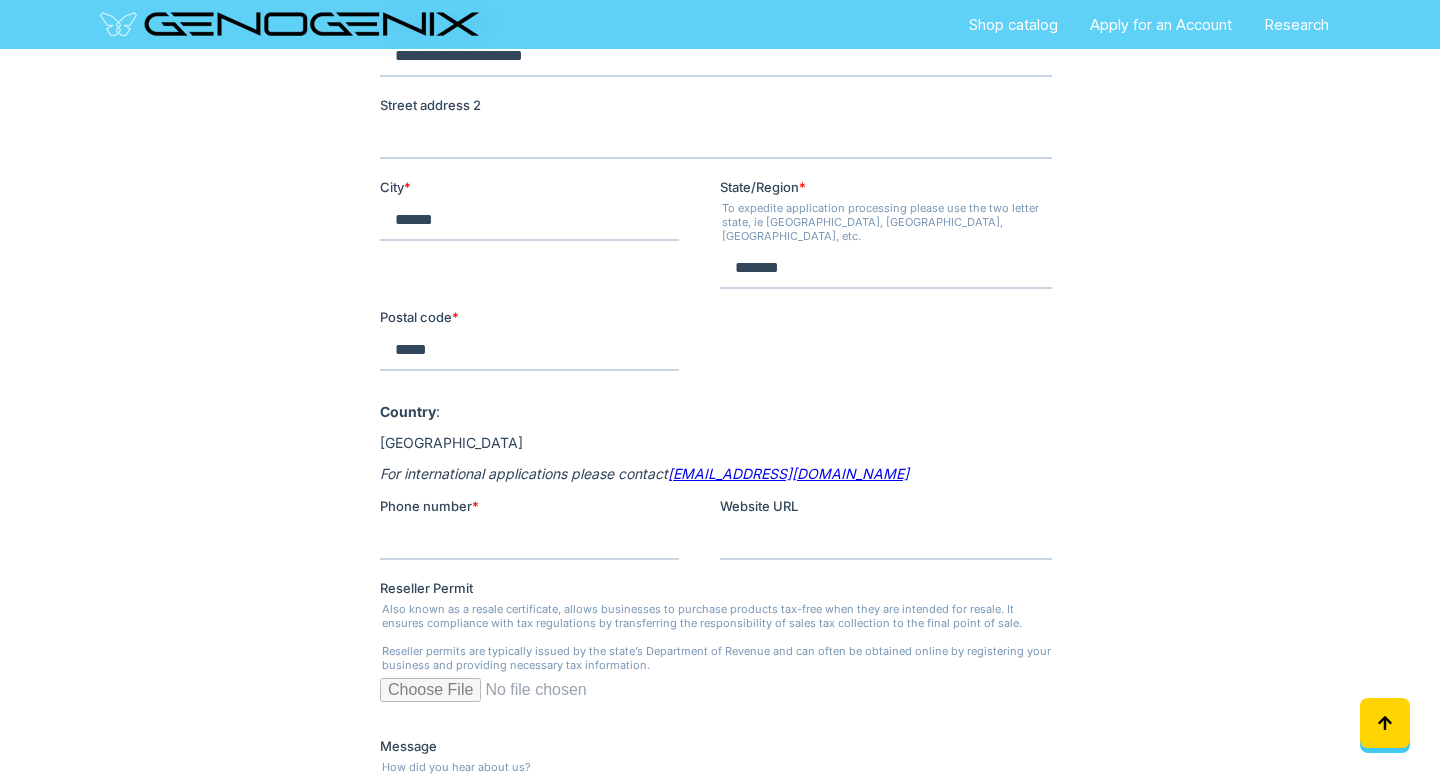 scroll, scrollTop: 1792, scrollLeft: 0, axis: vertical 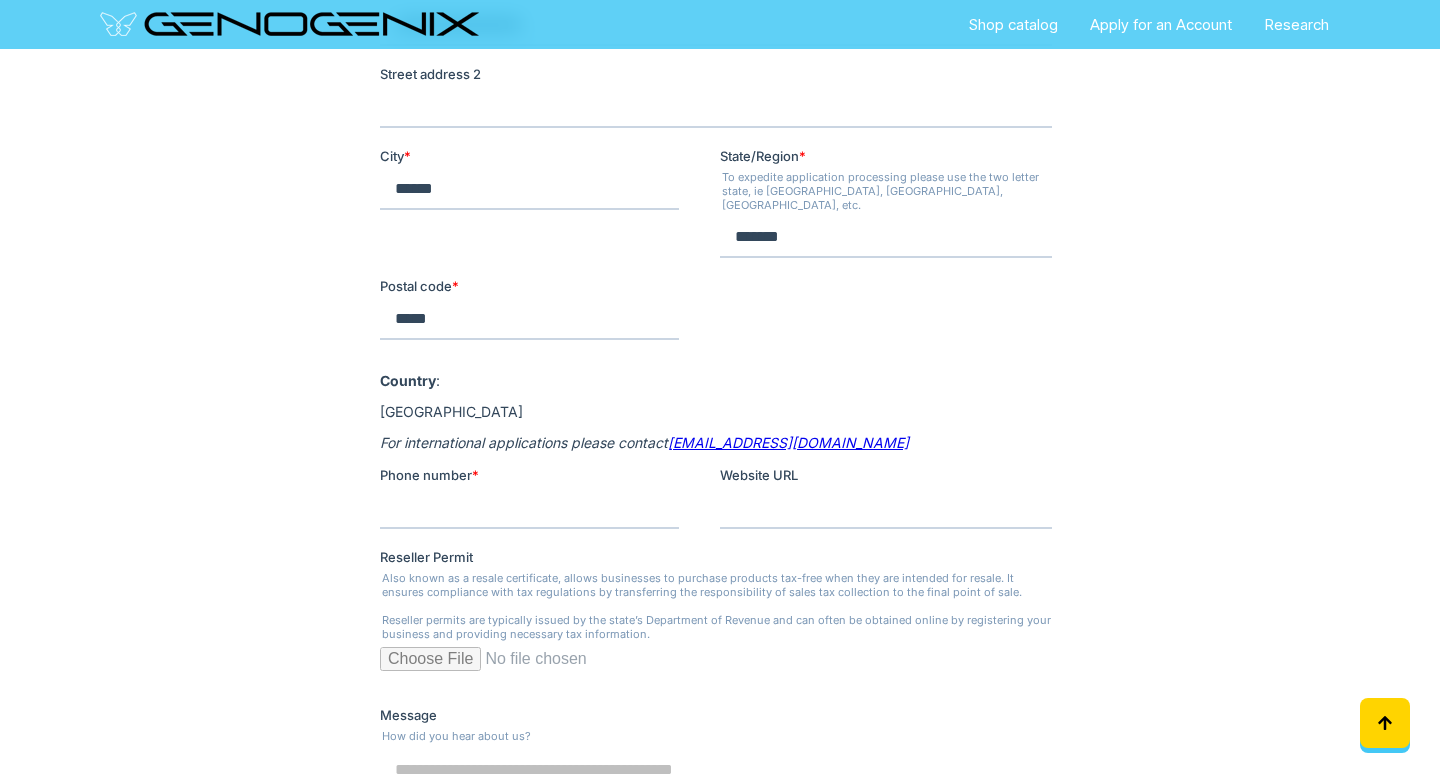 type on "**********" 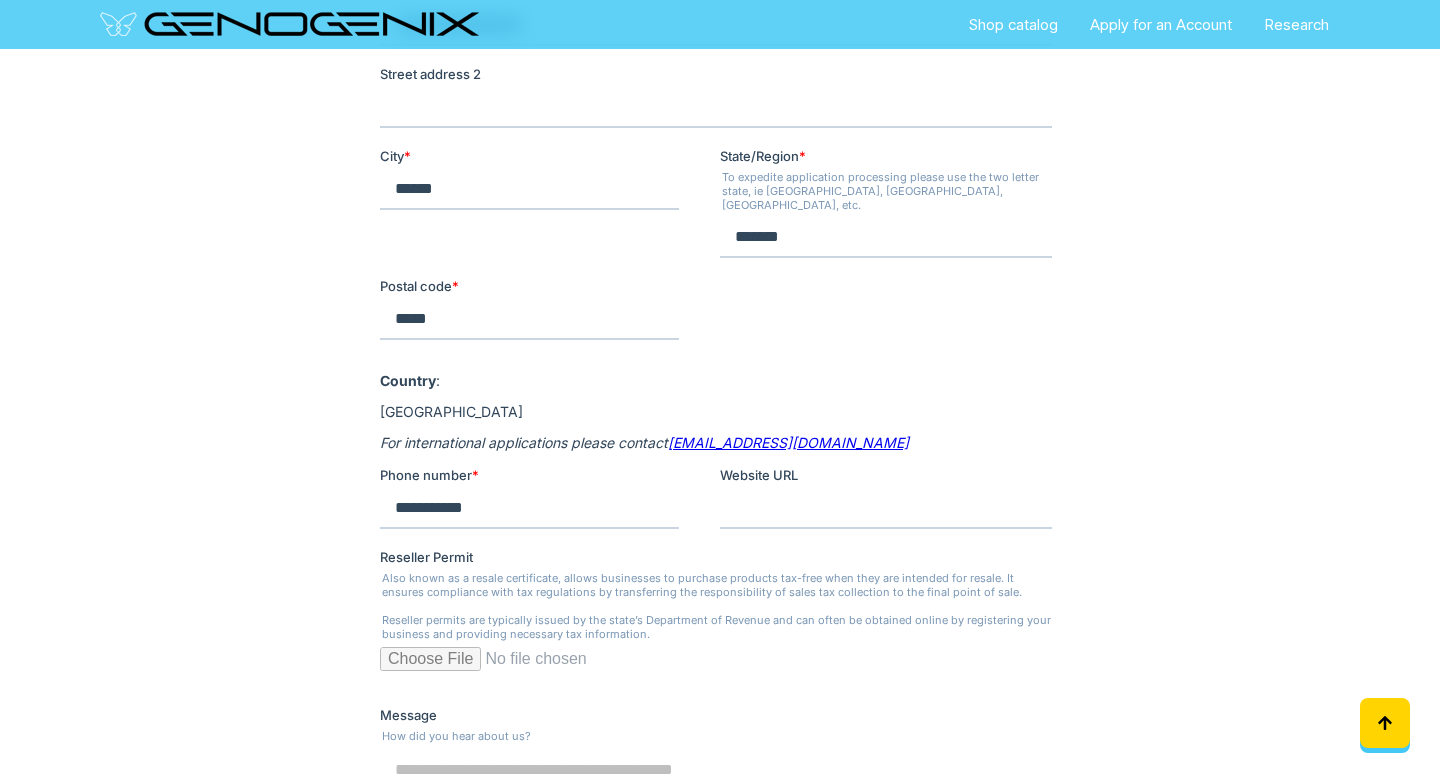 click on "Website URL" at bounding box center (886, 509) 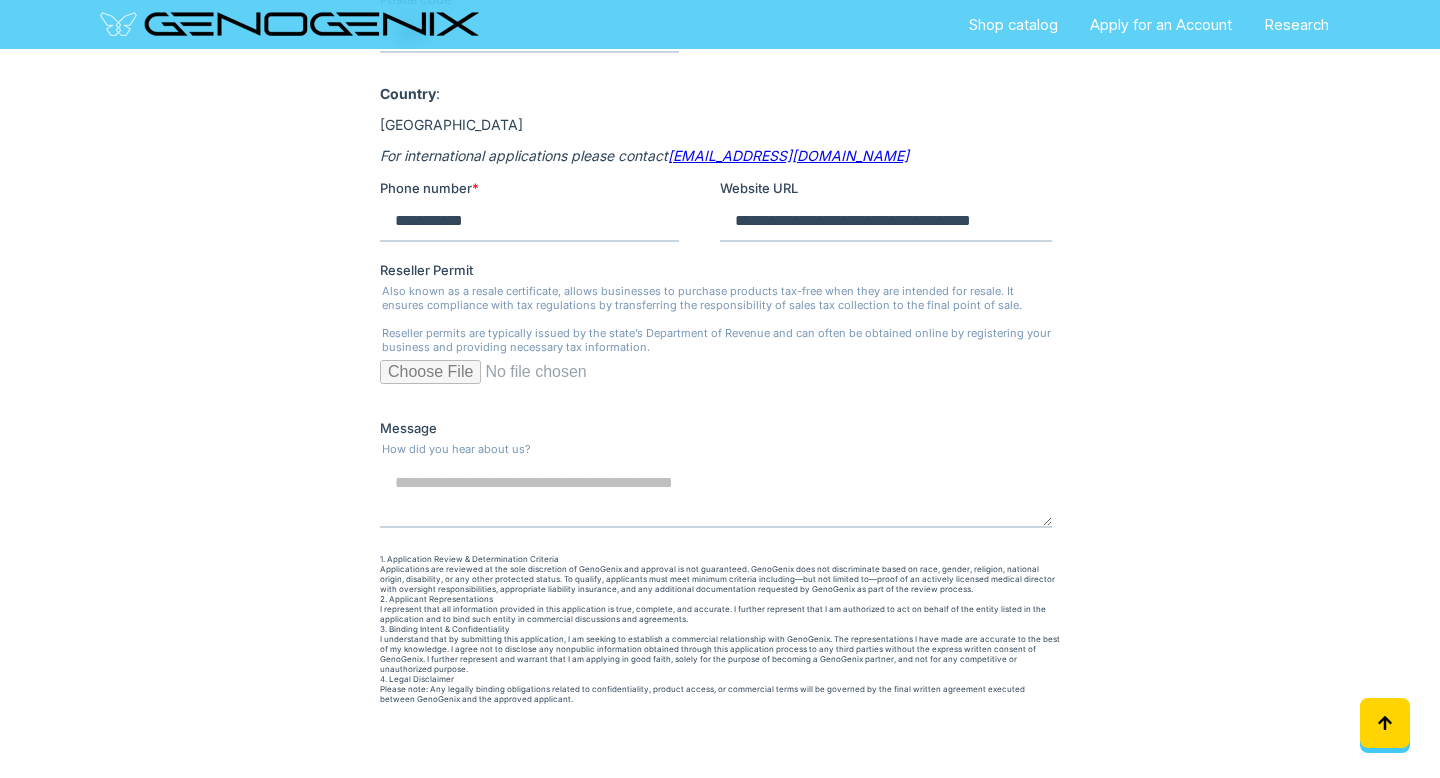 scroll, scrollTop: 2084, scrollLeft: 0, axis: vertical 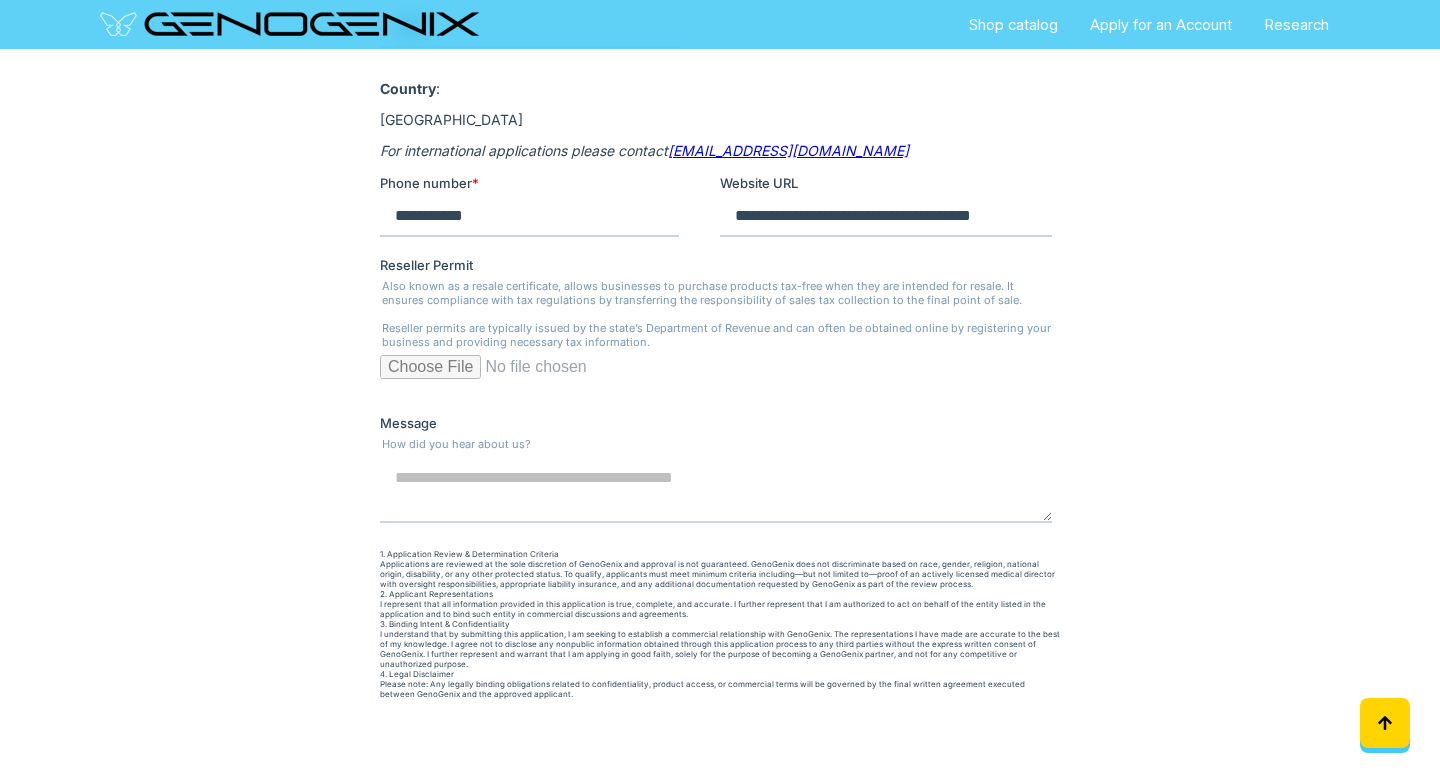 type on "**********" 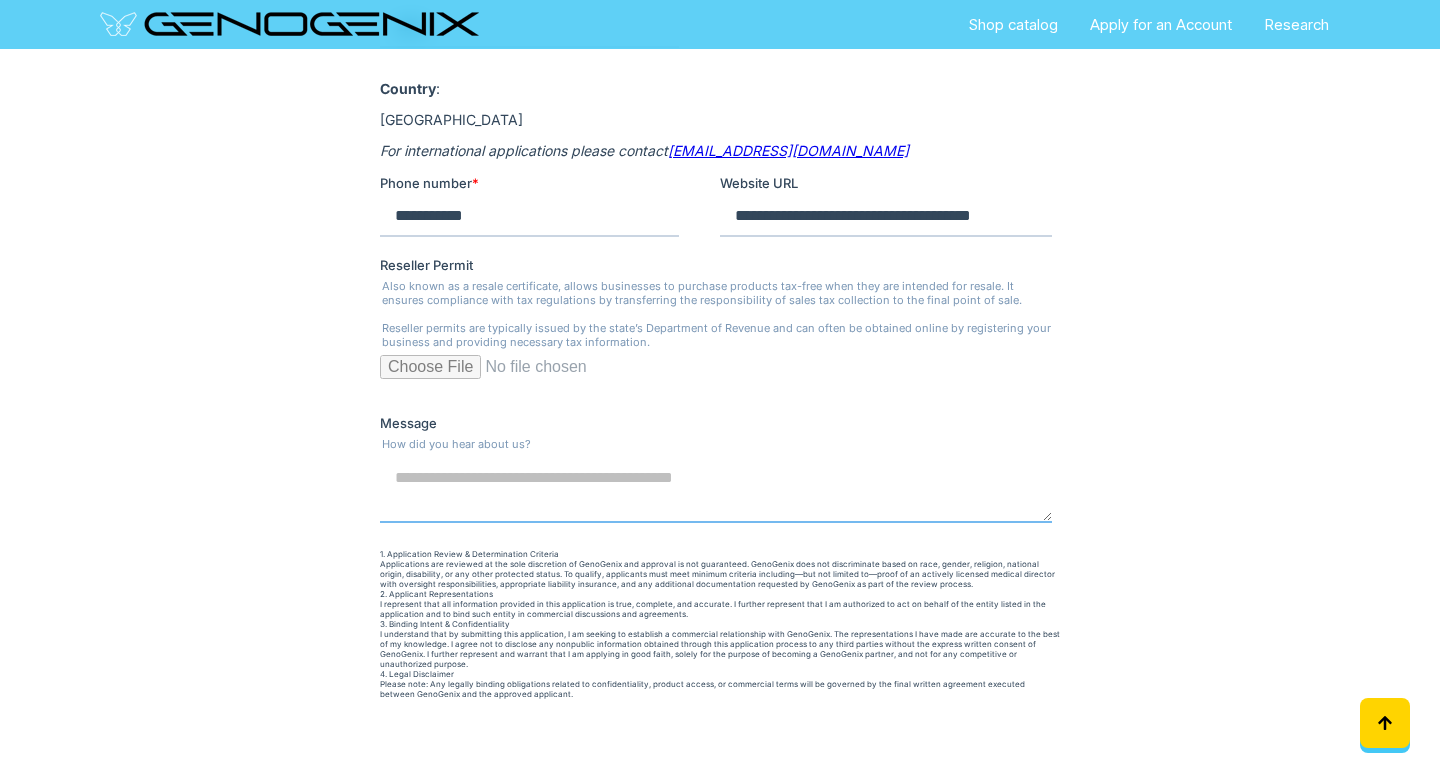 click on "Message" at bounding box center (716, 490) 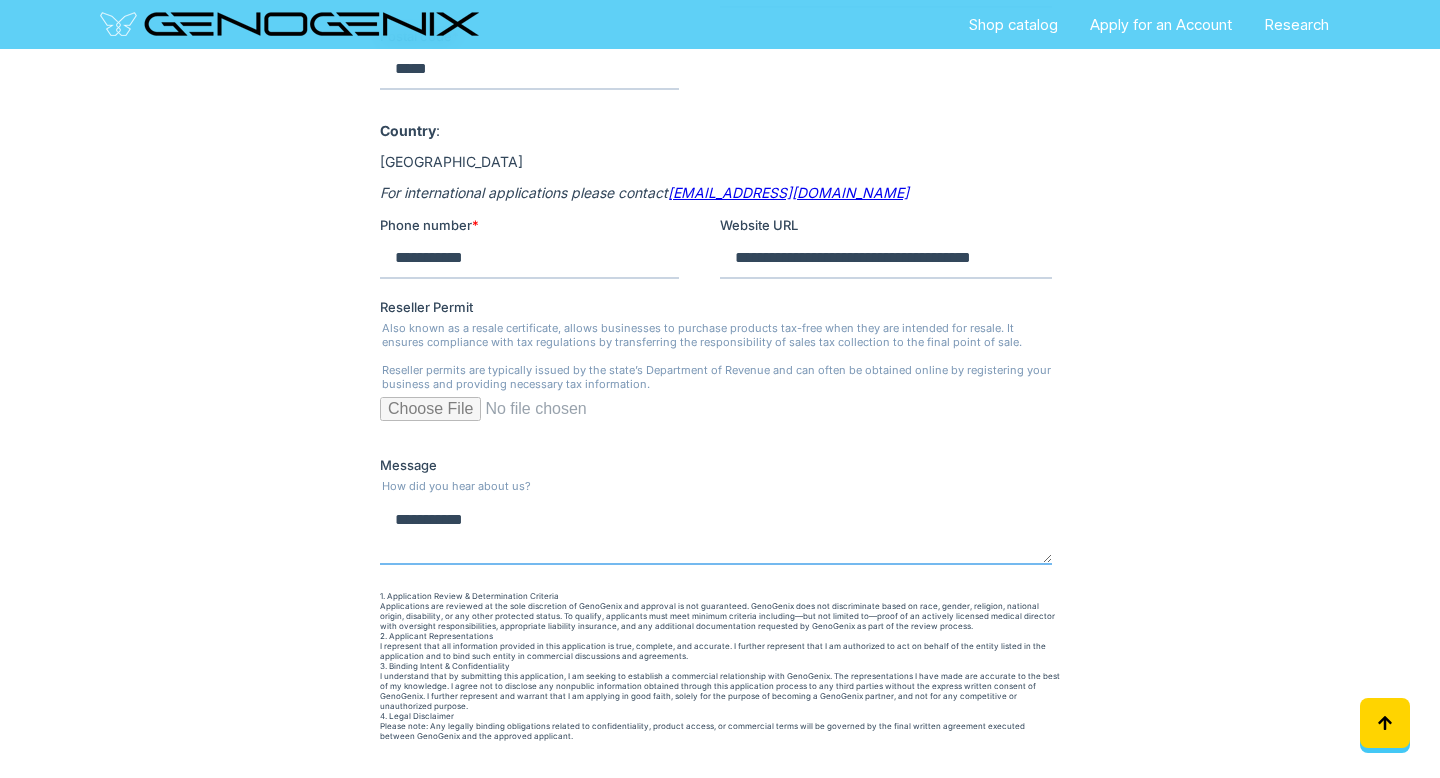 scroll, scrollTop: 2043, scrollLeft: 0, axis: vertical 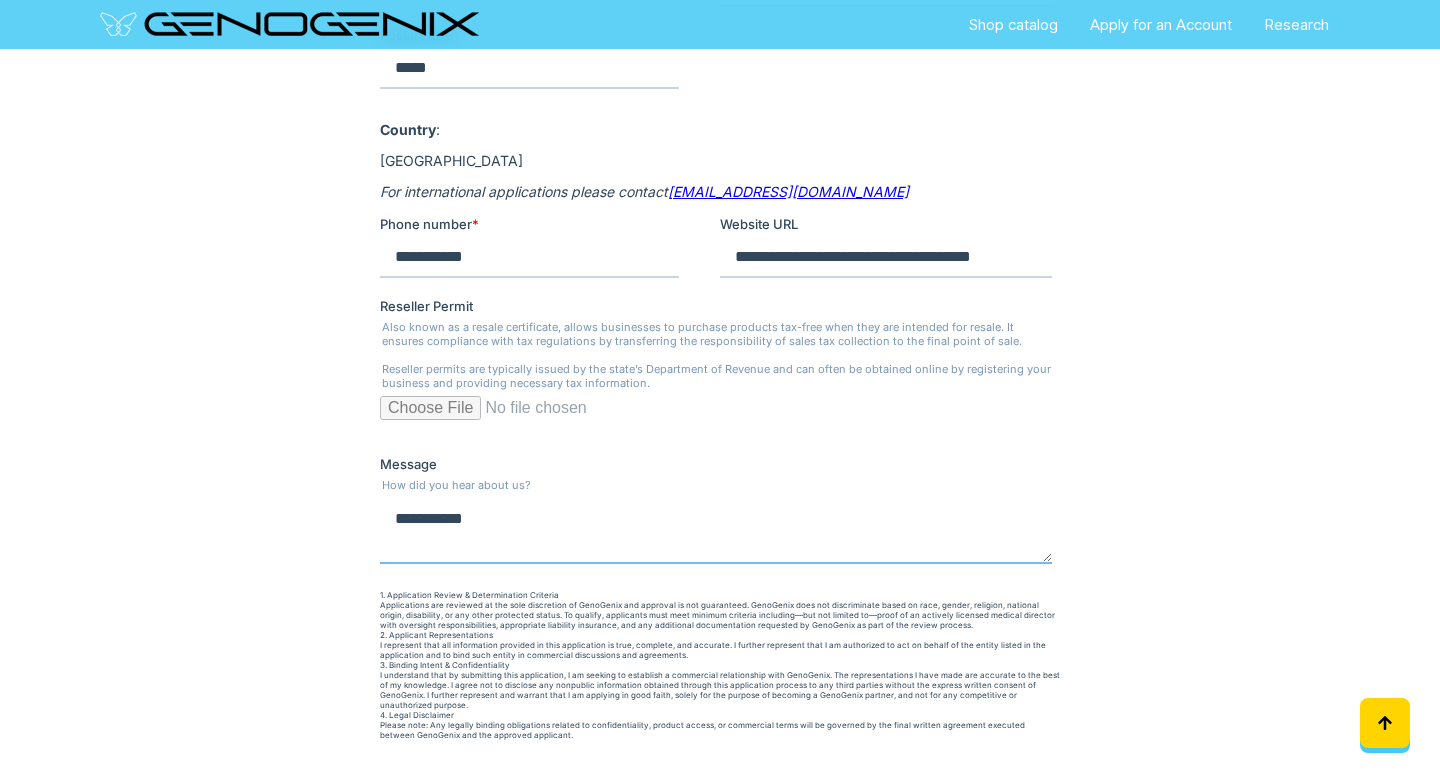 type on "**********" 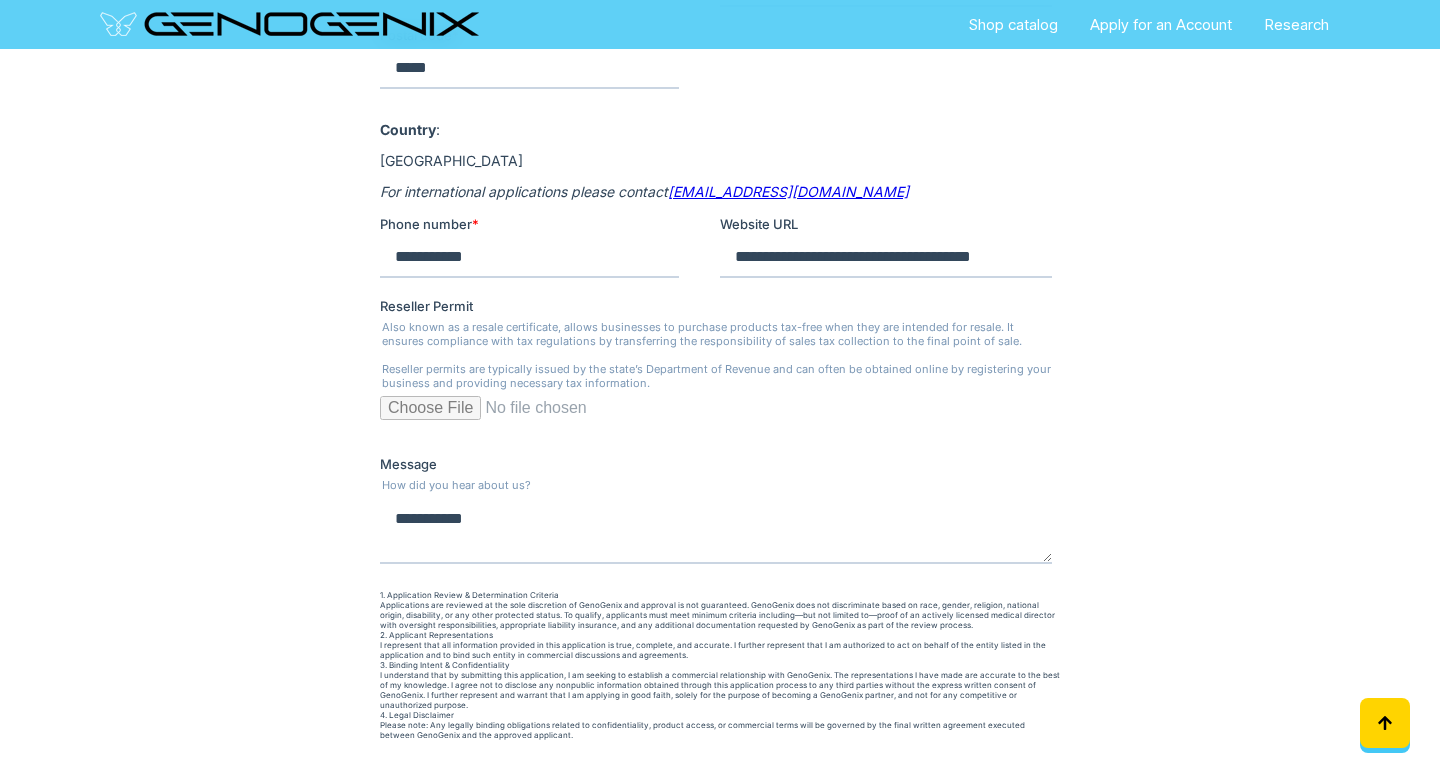 click on "******" at bounding box center (419, 802) 